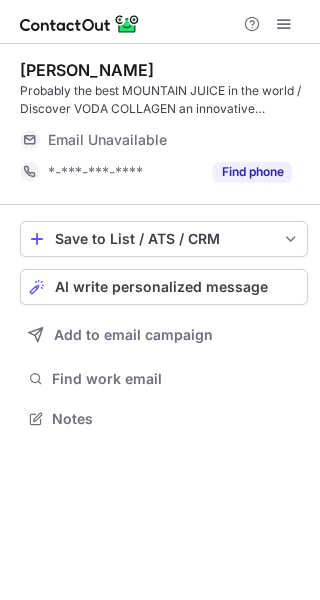 scroll, scrollTop: 0, scrollLeft: 0, axis: both 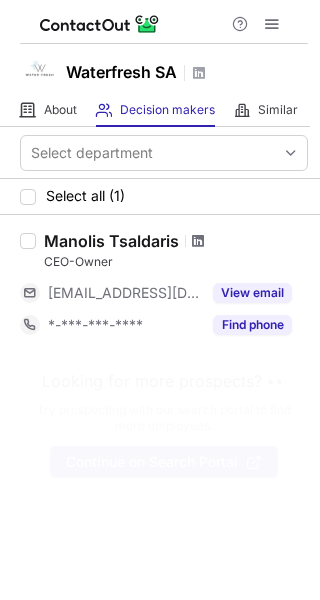 click at bounding box center (198, 241) 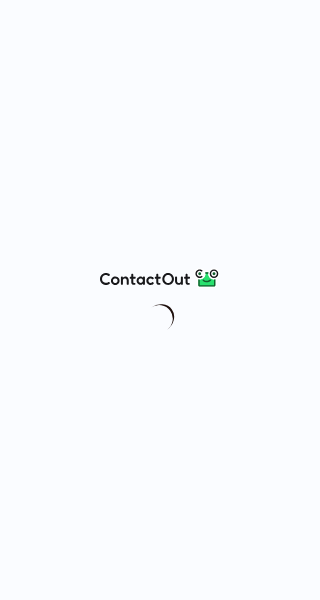 scroll, scrollTop: 0, scrollLeft: 0, axis: both 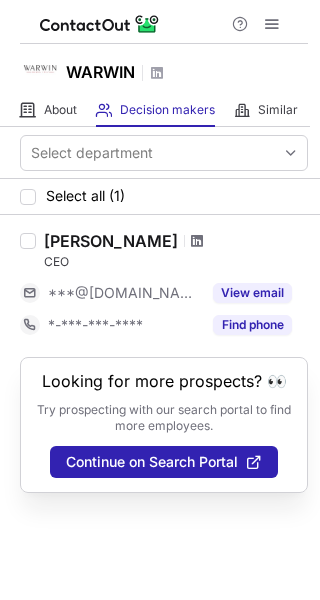 click at bounding box center (197, 241) 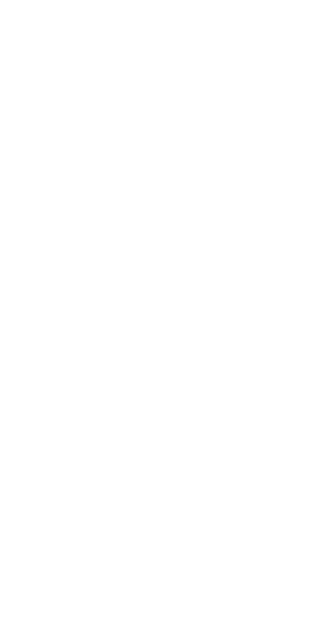 scroll, scrollTop: 0, scrollLeft: 0, axis: both 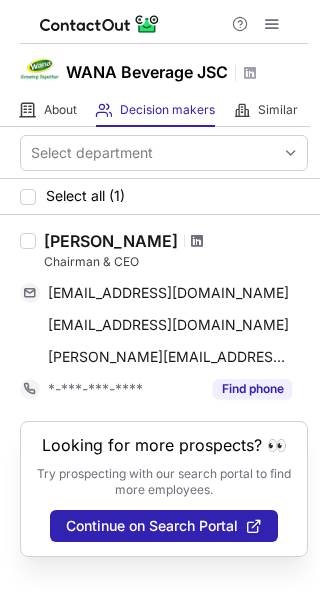 click at bounding box center (197, 241) 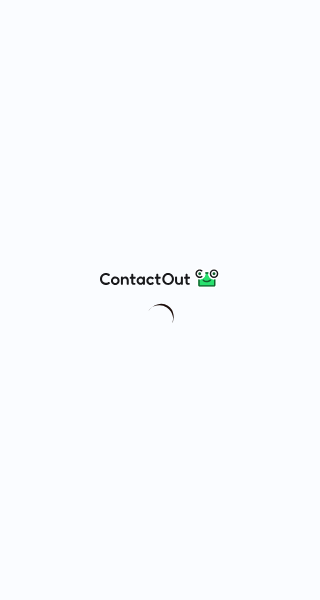 scroll, scrollTop: 0, scrollLeft: 0, axis: both 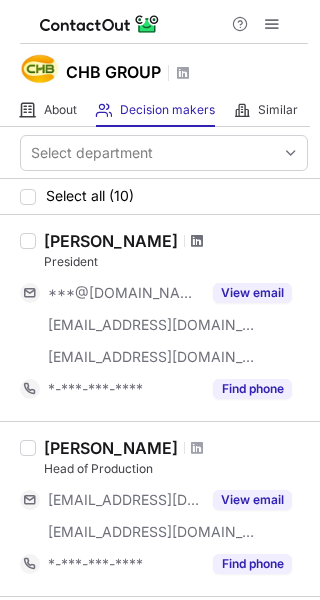 click at bounding box center [197, 241] 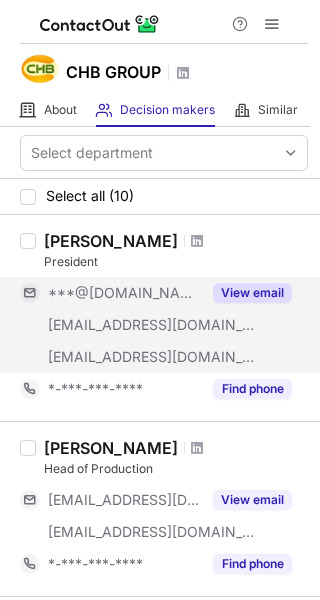 scroll, scrollTop: 0, scrollLeft: 0, axis: both 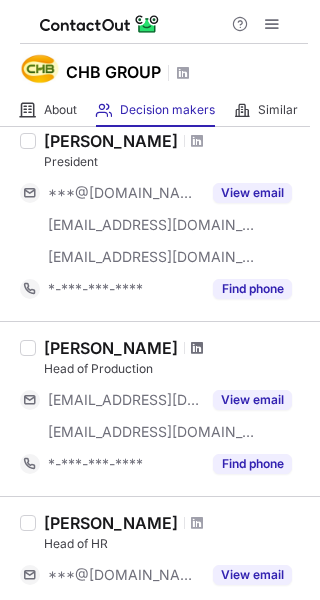click at bounding box center [197, 348] 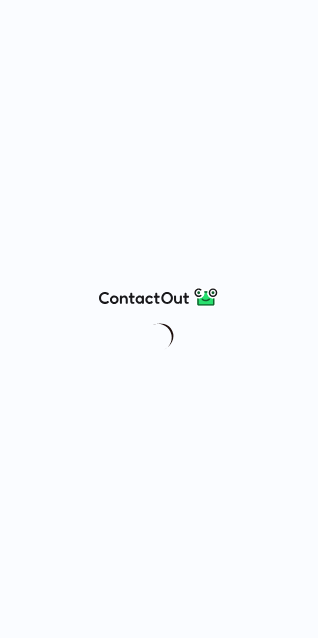 scroll, scrollTop: 0, scrollLeft: 0, axis: both 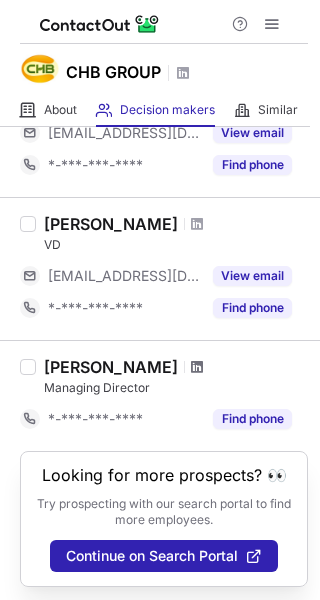 click at bounding box center [197, 367] 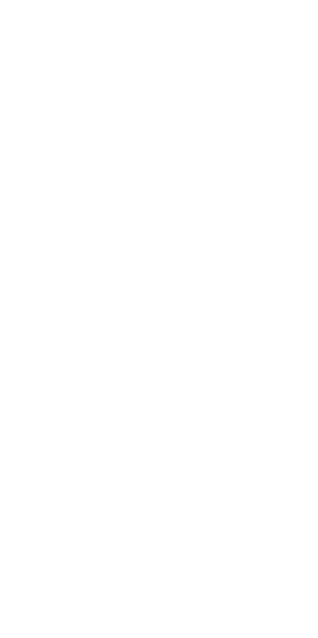scroll, scrollTop: 0, scrollLeft: 0, axis: both 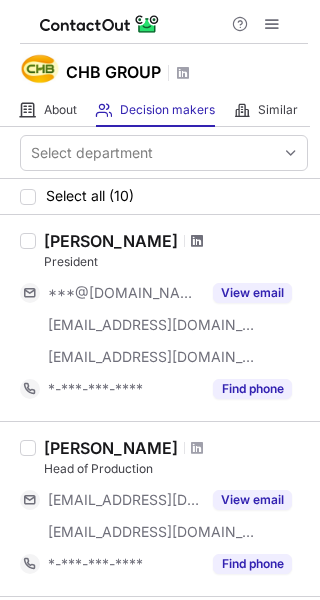 click at bounding box center [197, 241] 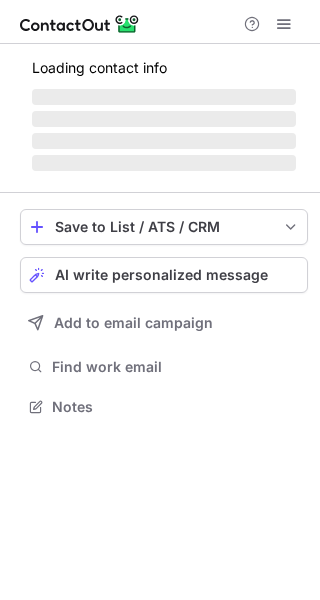 scroll, scrollTop: 0, scrollLeft: 0, axis: both 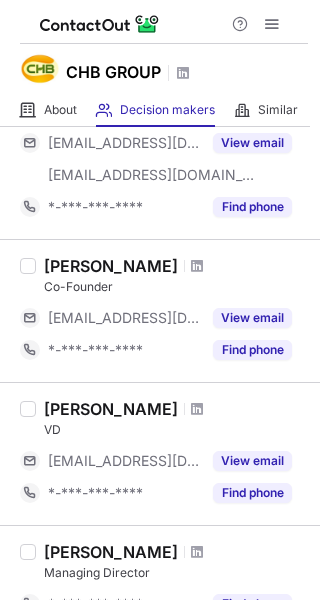 click at bounding box center (197, 266) 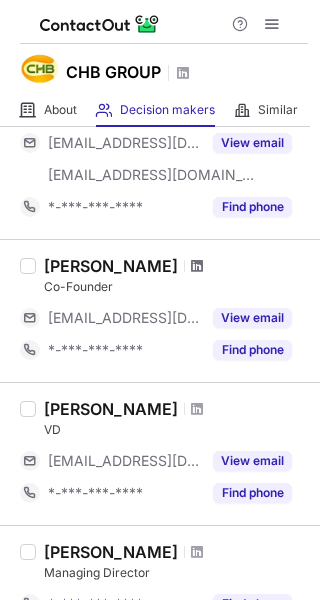 click at bounding box center (197, 266) 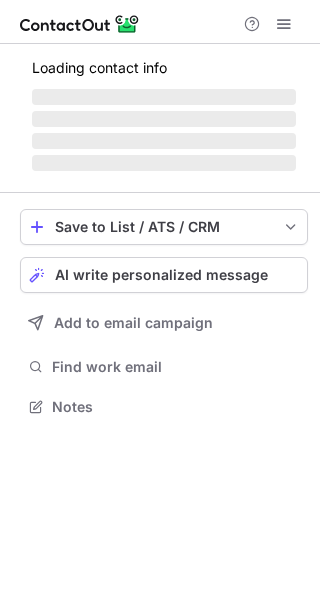 scroll, scrollTop: 0, scrollLeft: 0, axis: both 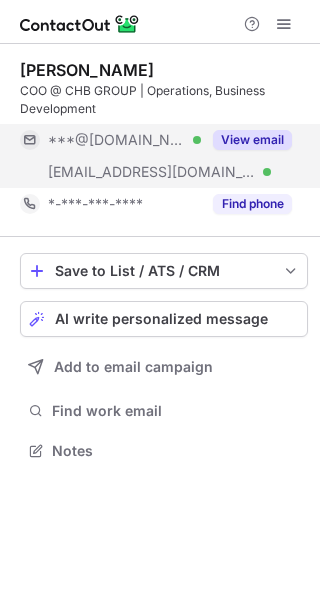 click on "View email" at bounding box center [252, 140] 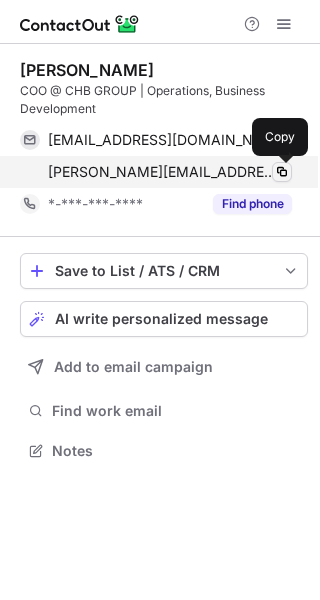 click at bounding box center [282, 172] 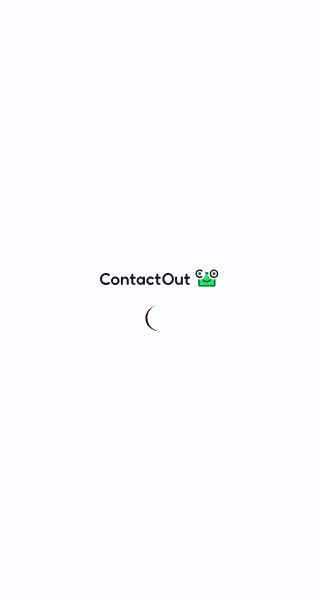 scroll, scrollTop: 0, scrollLeft: 0, axis: both 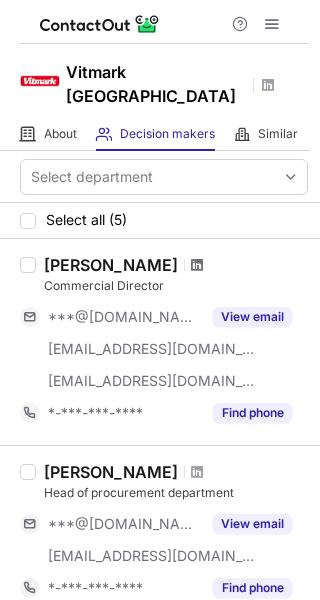click at bounding box center (197, 265) 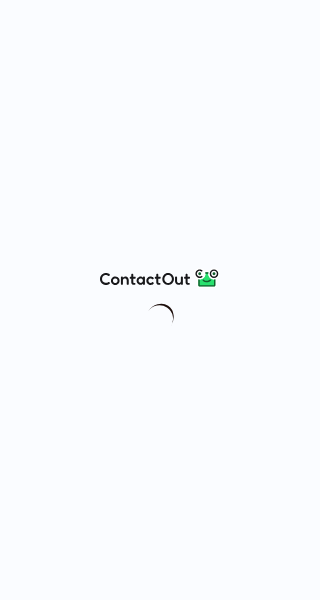 scroll, scrollTop: 0, scrollLeft: 0, axis: both 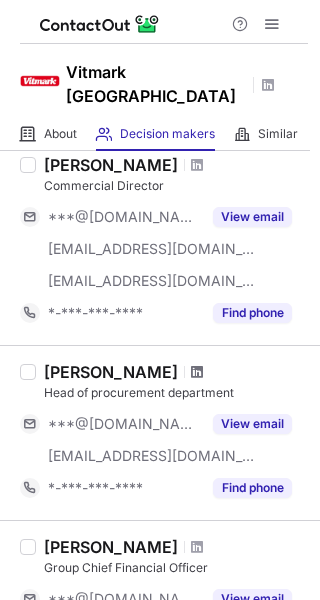 click at bounding box center [197, 372] 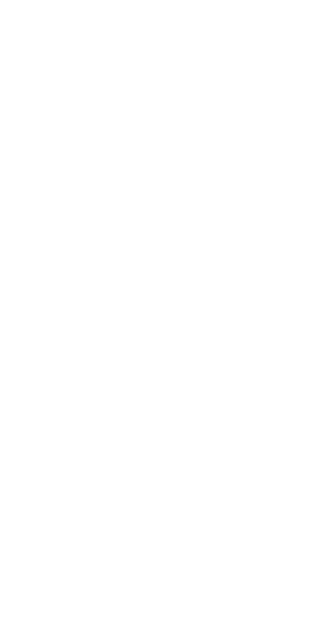 scroll, scrollTop: 0, scrollLeft: 0, axis: both 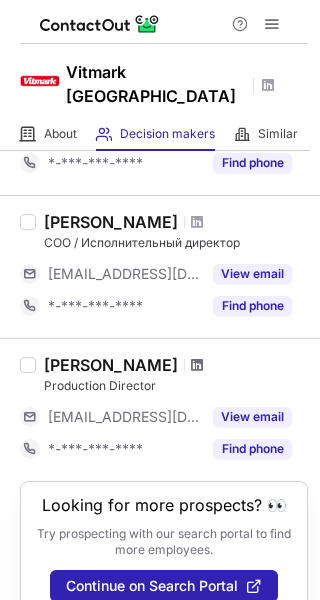click at bounding box center (197, 365) 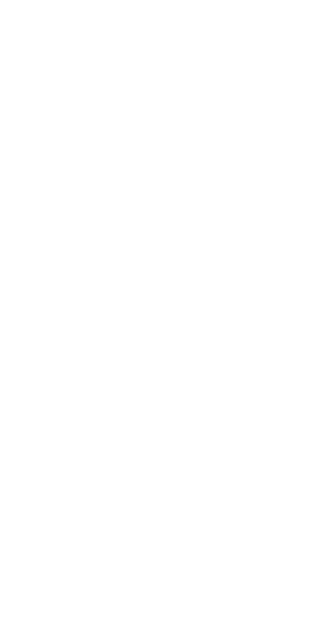 scroll, scrollTop: 0, scrollLeft: 0, axis: both 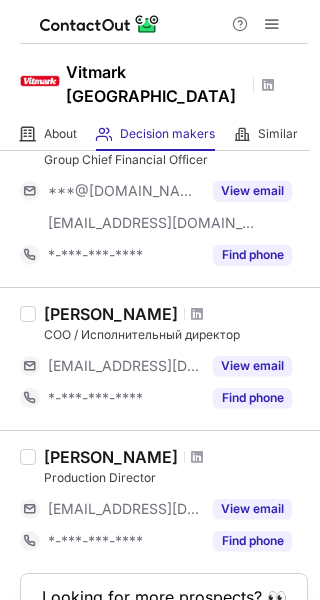 click at bounding box center [197, 314] 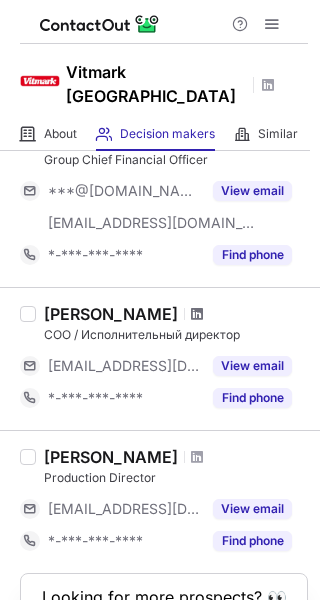 click at bounding box center (197, 314) 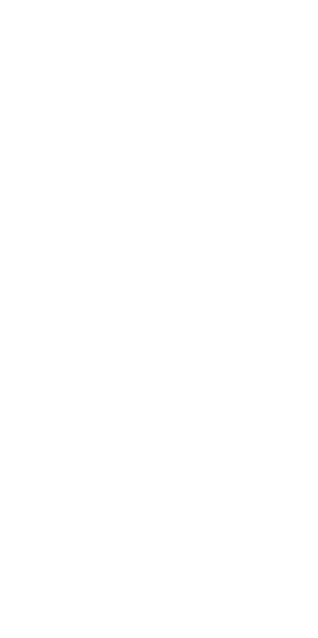 scroll, scrollTop: 0, scrollLeft: 0, axis: both 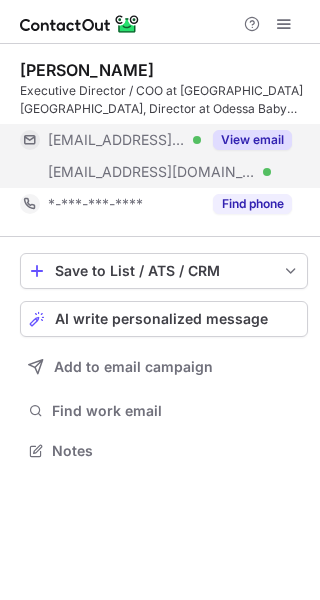 click on "View email" at bounding box center (252, 140) 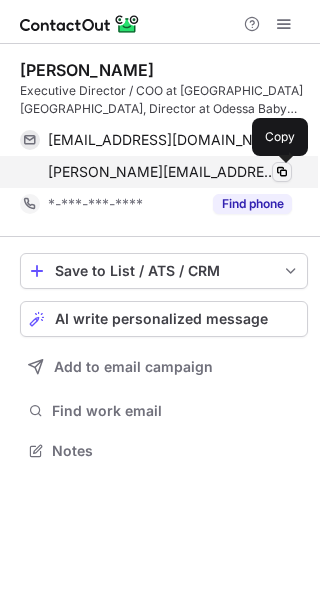 click at bounding box center (282, 172) 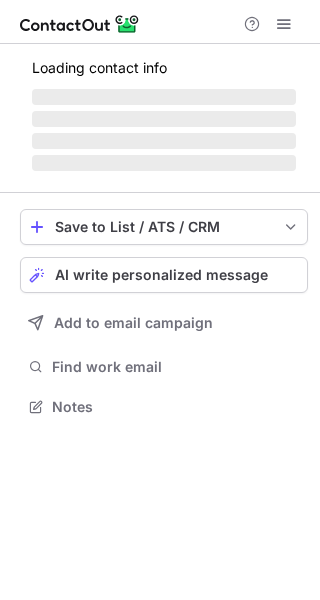 scroll, scrollTop: 0, scrollLeft: 0, axis: both 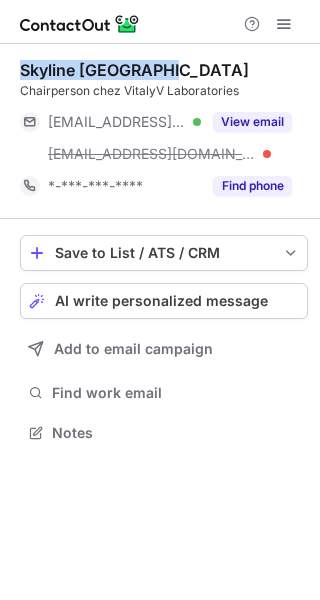 drag, startPoint x: 17, startPoint y: 70, endPoint x: 187, endPoint y: 63, distance: 170.14406 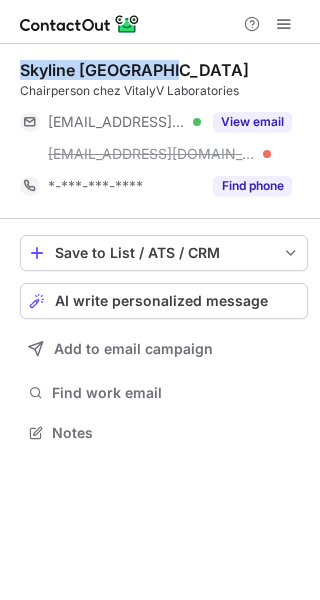 copy on "Skyline Madagascar" 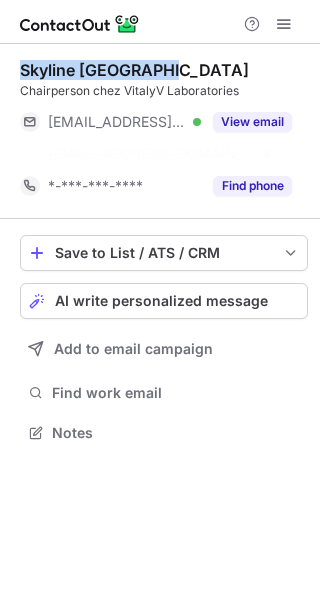 scroll, scrollTop: 386, scrollLeft: 320, axis: both 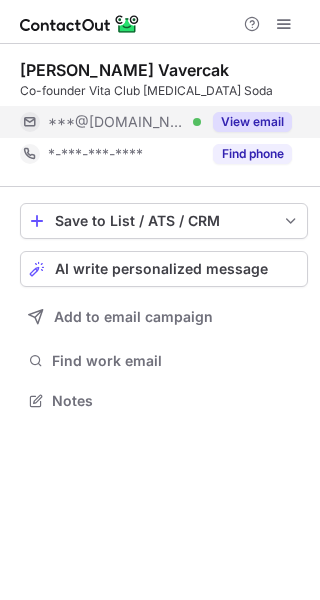 click on "View email" at bounding box center (252, 122) 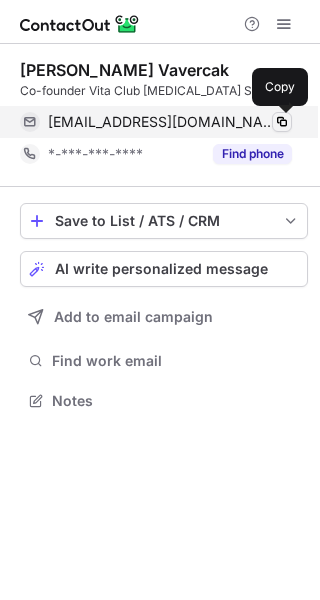 click at bounding box center (282, 122) 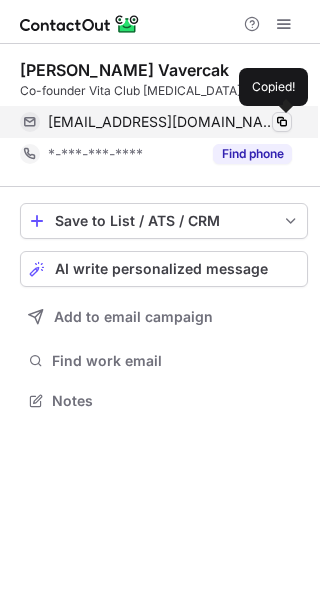 type 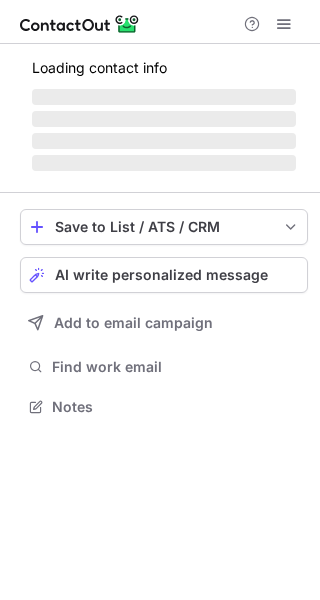 scroll, scrollTop: 0, scrollLeft: 0, axis: both 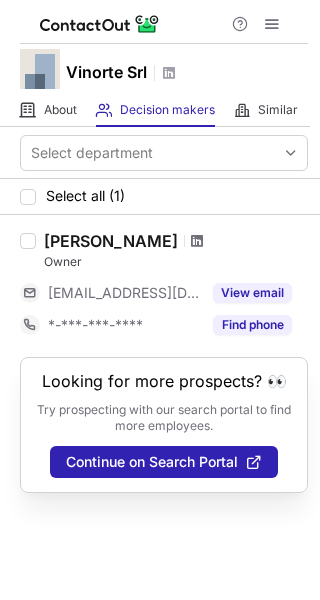 click at bounding box center (197, 241) 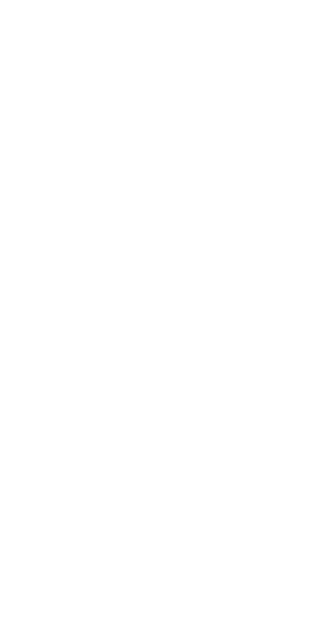 scroll, scrollTop: 0, scrollLeft: 0, axis: both 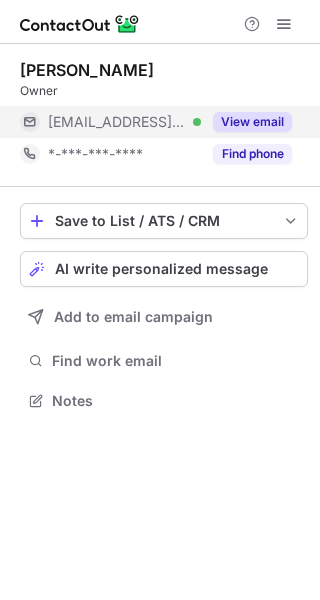 click on "View email" at bounding box center [252, 122] 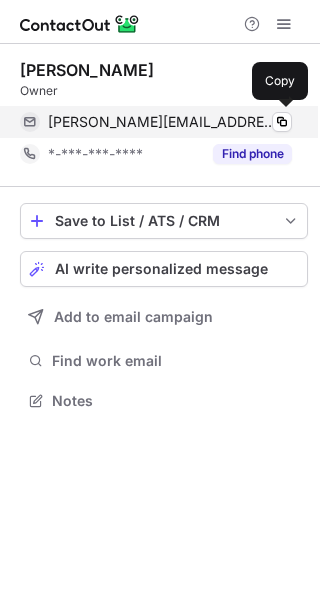 click on "luigi.lavacca@vinorte.it Verified" at bounding box center (170, 122) 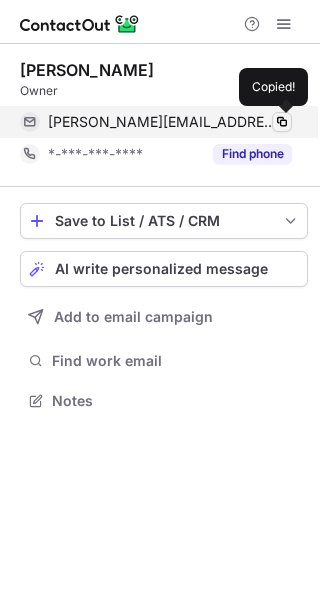 click at bounding box center [282, 122] 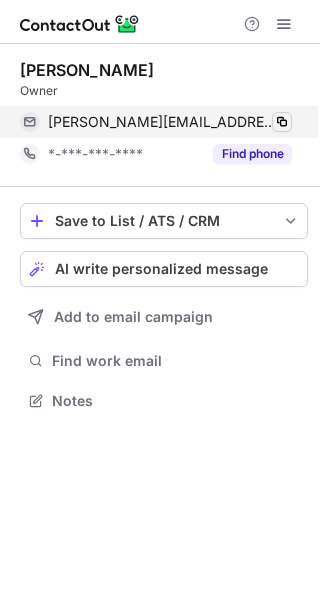 type 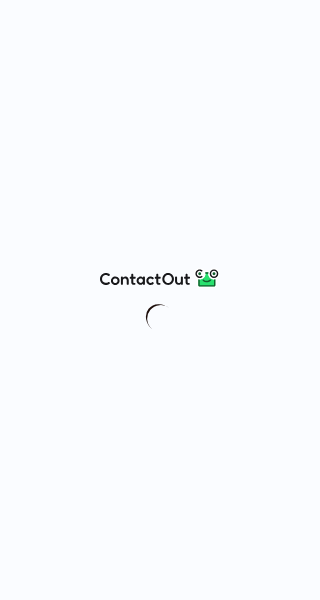 scroll, scrollTop: 0, scrollLeft: 0, axis: both 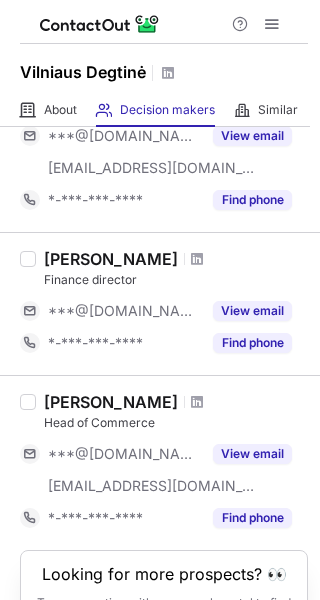click on "[PERSON_NAME]" at bounding box center [176, 402] 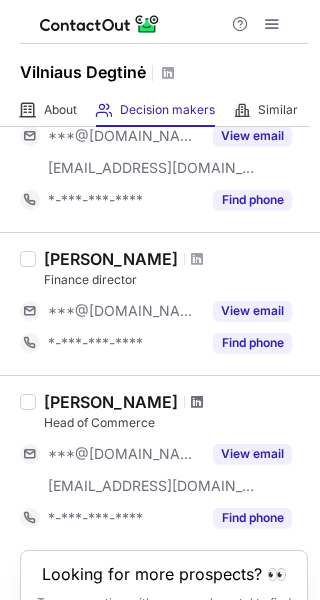 click at bounding box center (197, 402) 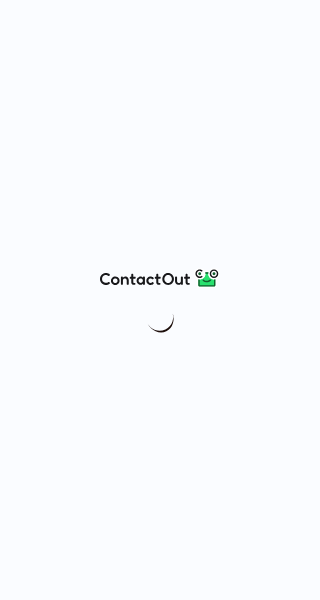 scroll, scrollTop: 0, scrollLeft: 0, axis: both 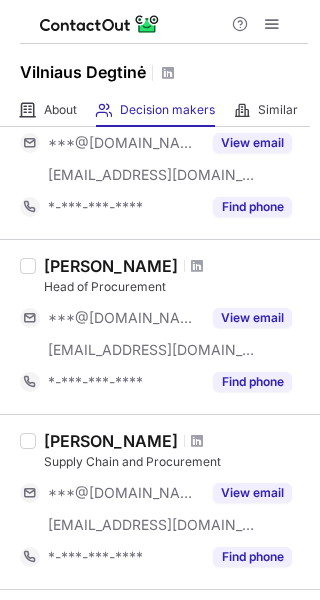 click at bounding box center (197, 266) 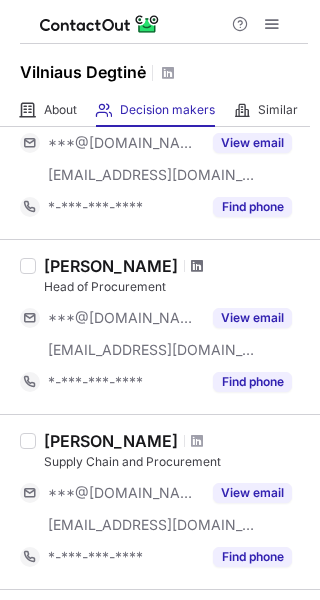 click at bounding box center (197, 266) 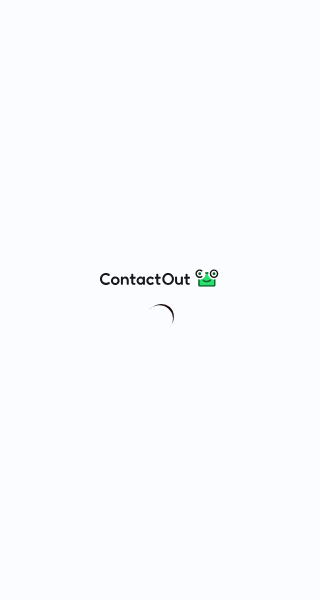 scroll, scrollTop: 0, scrollLeft: 0, axis: both 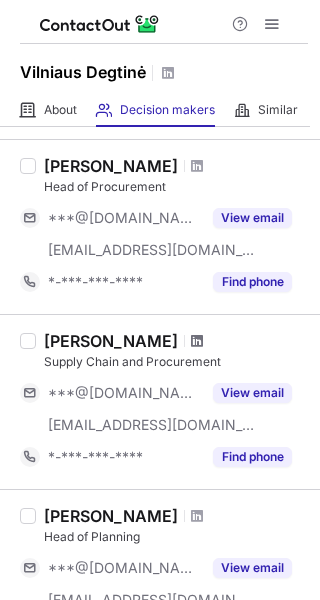 click at bounding box center [197, 341] 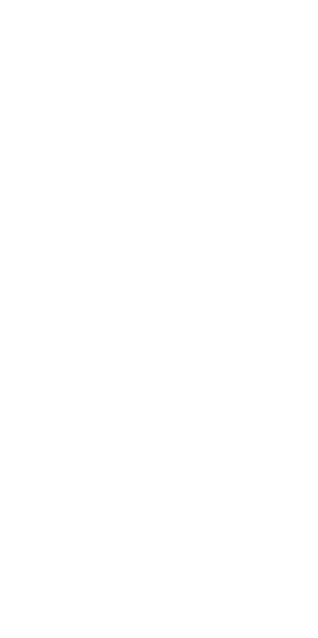 scroll, scrollTop: 0, scrollLeft: 0, axis: both 